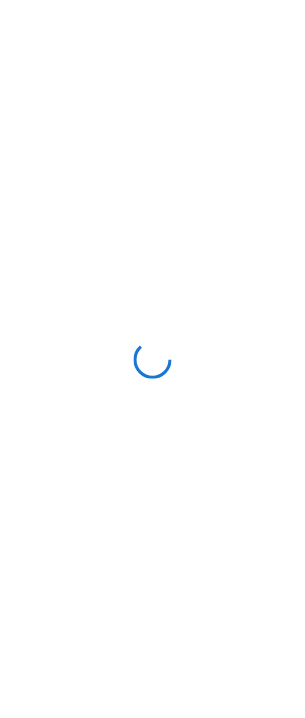 scroll, scrollTop: 0, scrollLeft: 0, axis: both 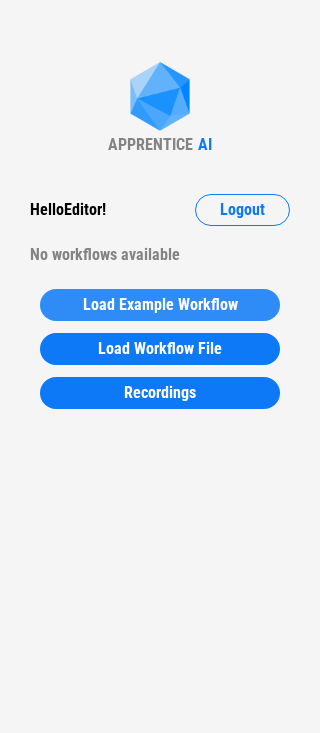 click on "Load Example Workflow" at bounding box center (160, 305) 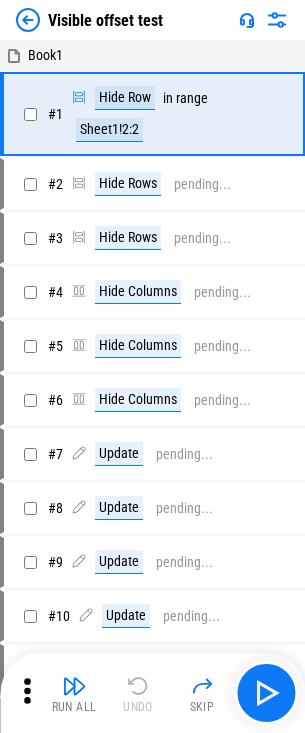 click 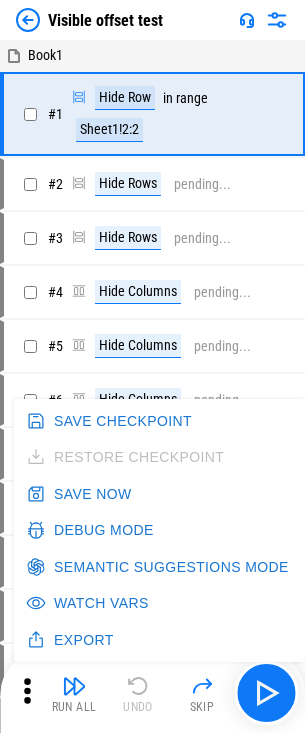 click on "Debug Mode" at bounding box center [92, 530] 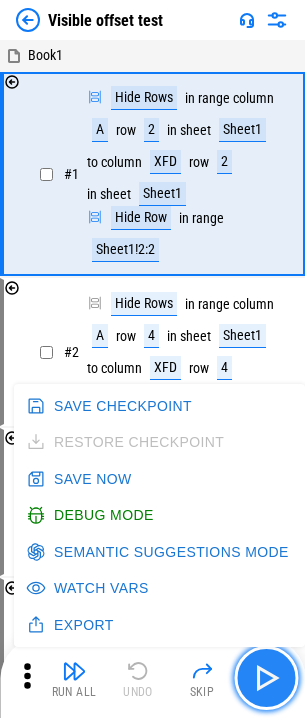 click at bounding box center (266, 678) 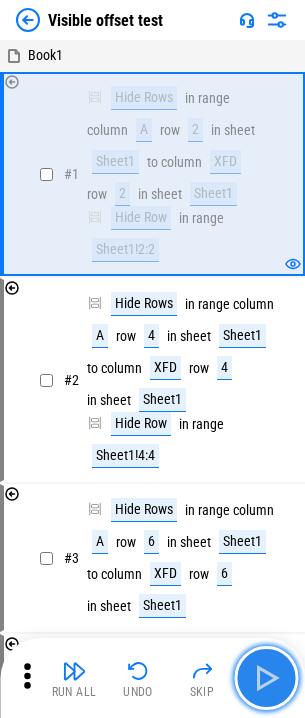 click at bounding box center [266, 678] 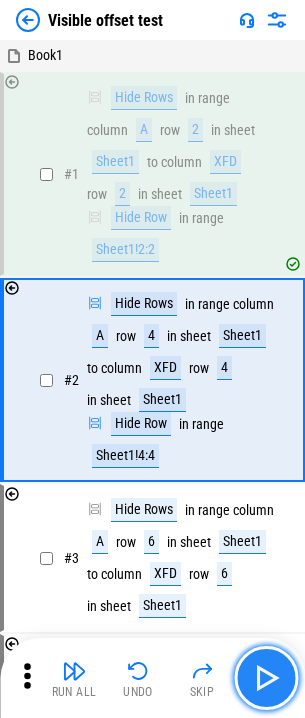 click at bounding box center (266, 678) 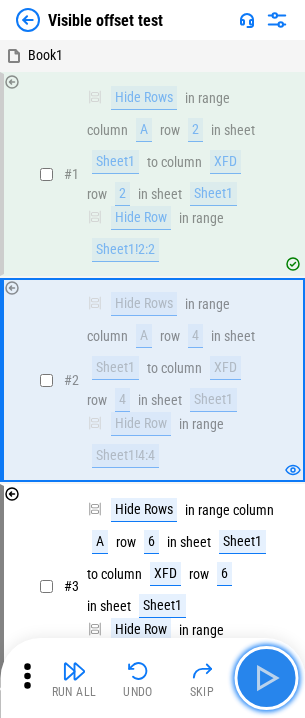 click at bounding box center (266, 678) 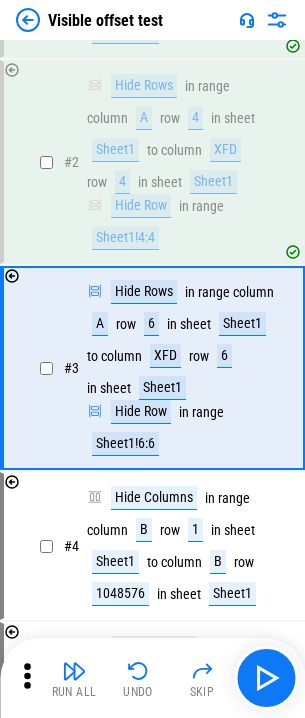 scroll, scrollTop: 227, scrollLeft: 0, axis: vertical 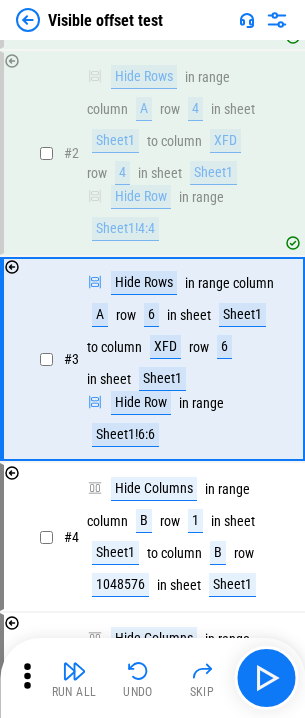 click at bounding box center [28, 20] 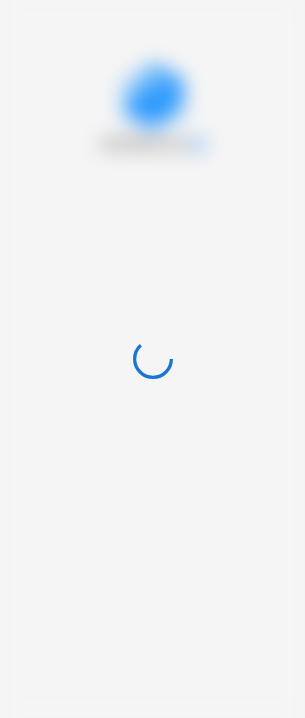 scroll, scrollTop: 0, scrollLeft: 0, axis: both 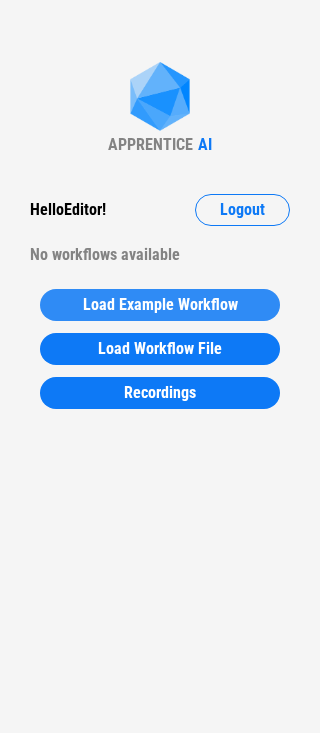 click on "Load Example Workflow" at bounding box center [160, 305] 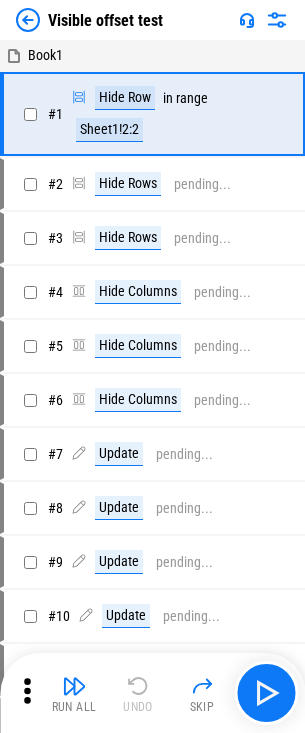 click 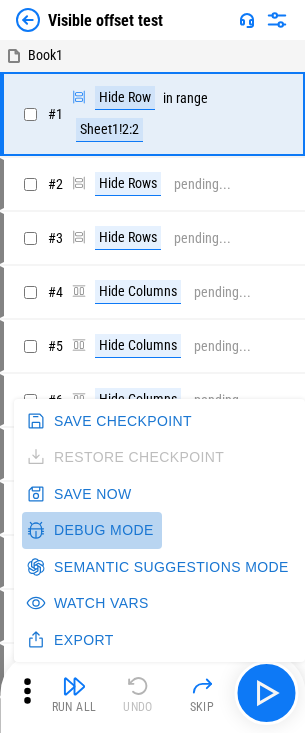 click on "Debug Mode" at bounding box center [92, 530] 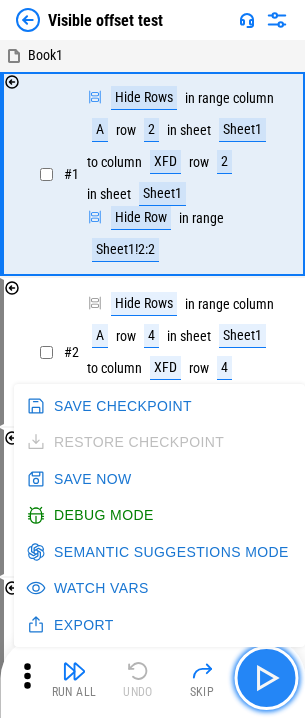 click at bounding box center (266, 678) 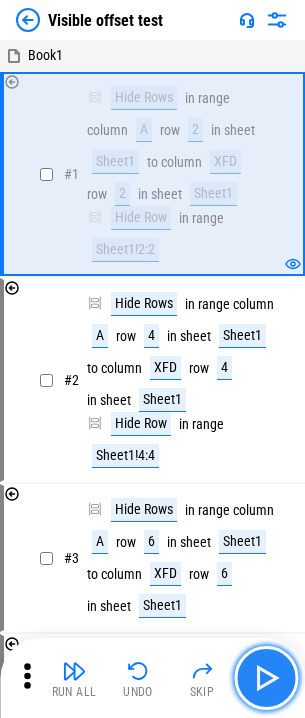 click at bounding box center [266, 678] 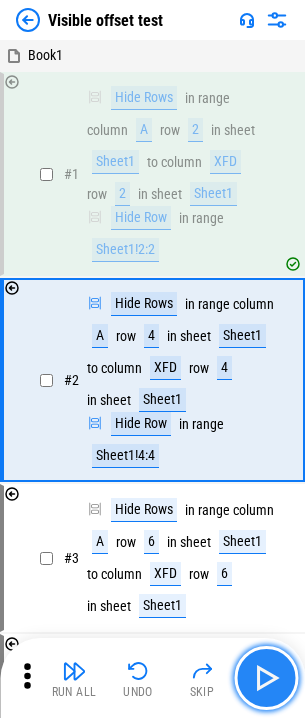 click at bounding box center (266, 678) 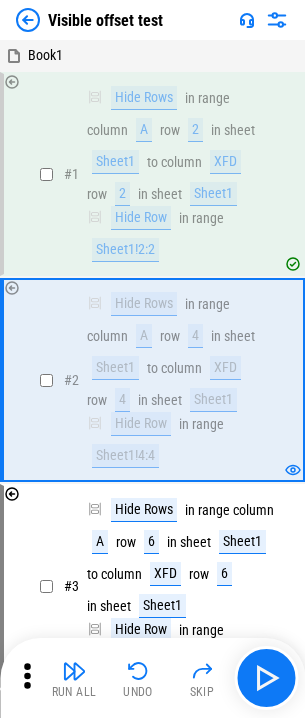 click 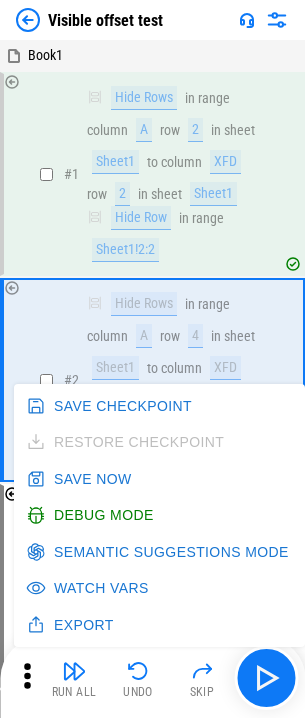 click on "Semantic Suggestions Mode" at bounding box center (159, 552) 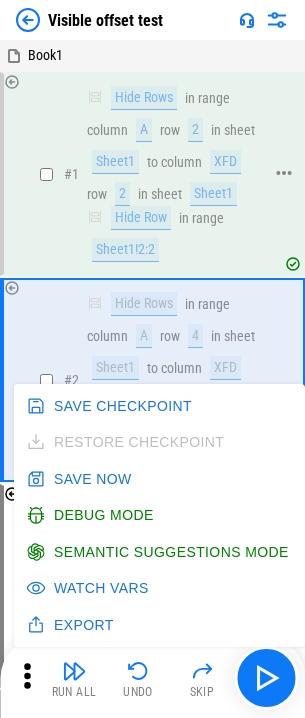 click on "# 1 Hide Rows in range column A row 2 in sheet Sheet1 to column XFD row 2 in sheet Sheet1 Hide Row in range Sheet1!2:2" at bounding box center (151, 174) 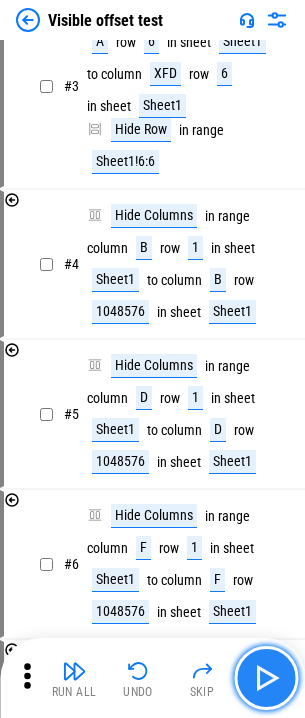 click at bounding box center [266, 678] 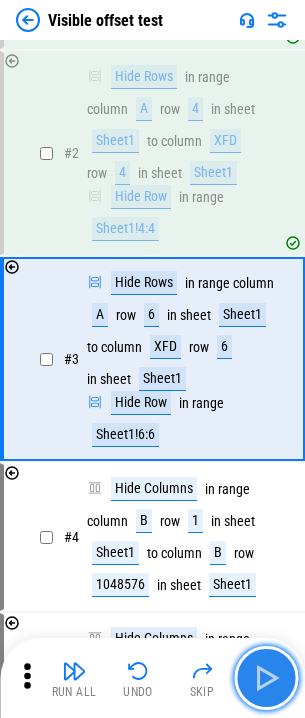 click at bounding box center [266, 678] 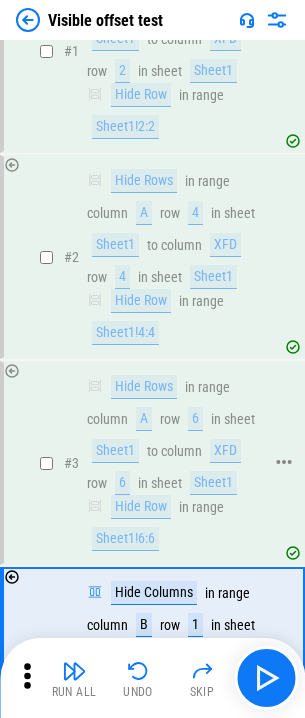 scroll, scrollTop: 0, scrollLeft: 0, axis: both 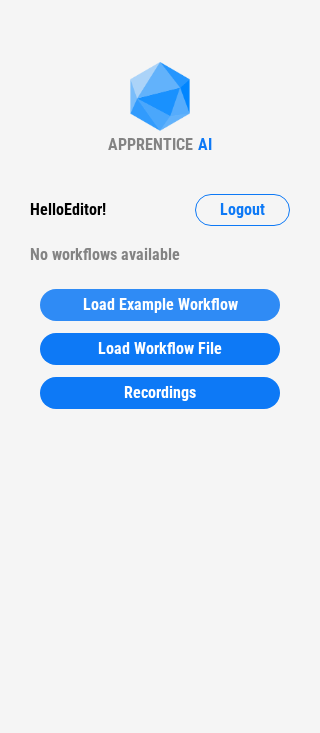 click on "Load Example Workflow" at bounding box center [160, 305] 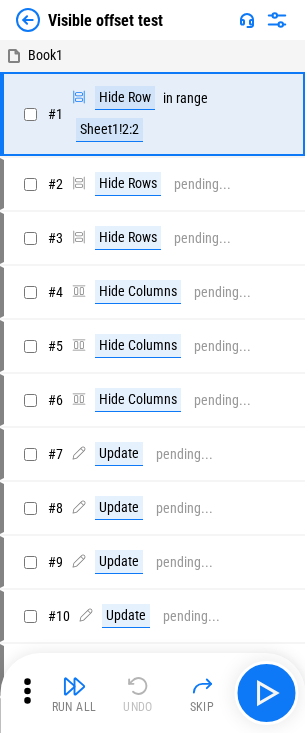 click 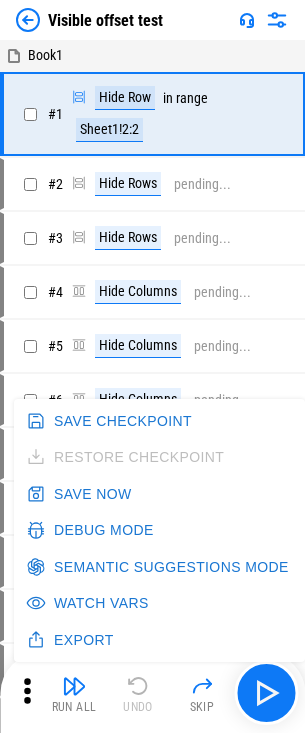 click on "Debug Mode" at bounding box center (92, 530) 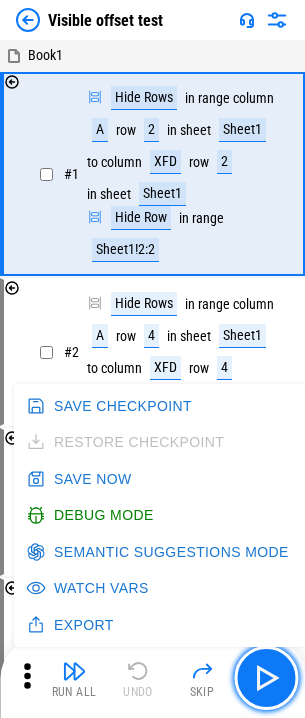click at bounding box center [266, 678] 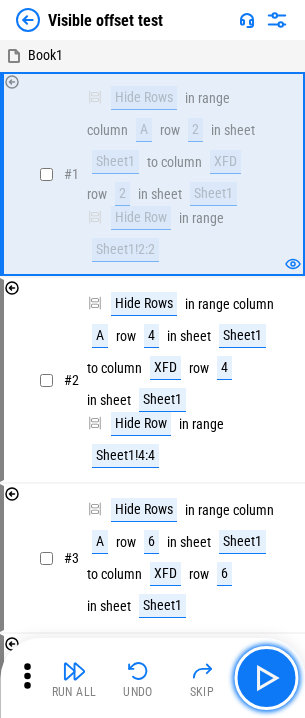 click at bounding box center (266, 678) 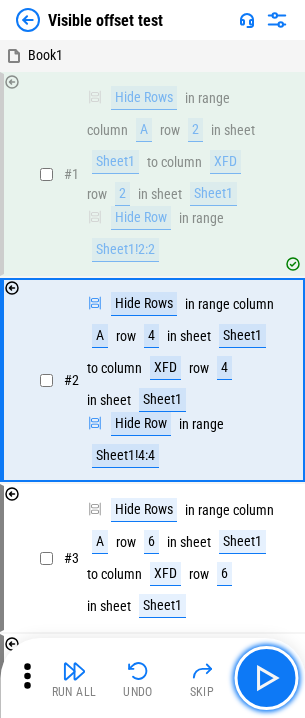 click at bounding box center (266, 678) 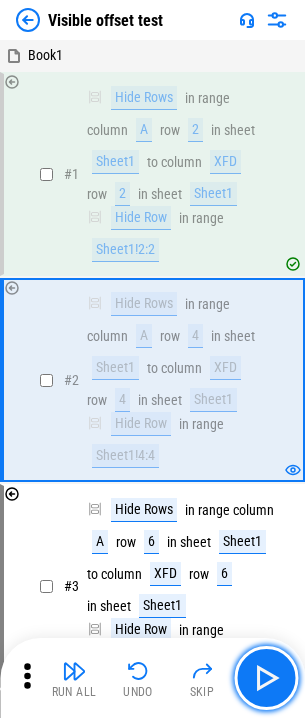 click at bounding box center [266, 678] 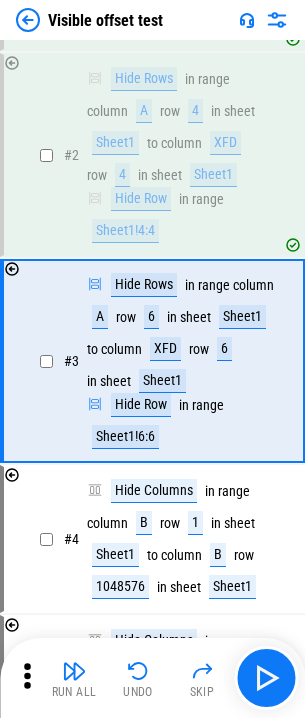 scroll, scrollTop: 227, scrollLeft: 0, axis: vertical 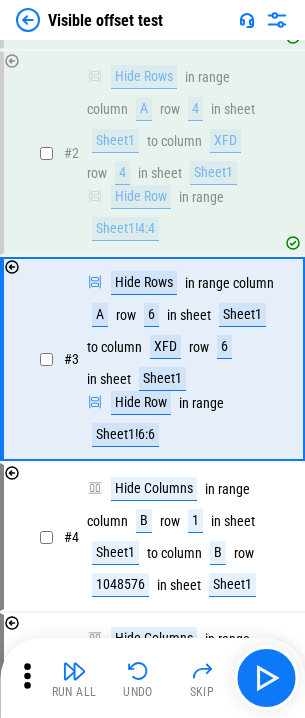 click 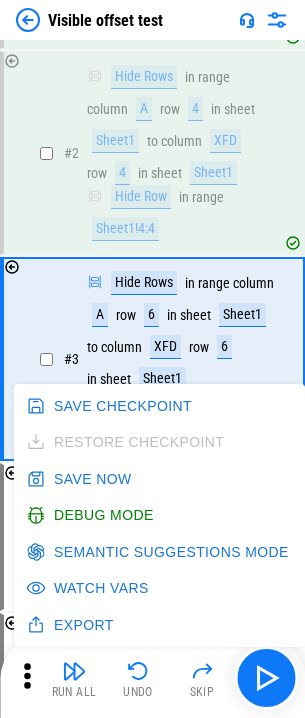 click on "Debug Mode" at bounding box center [92, 515] 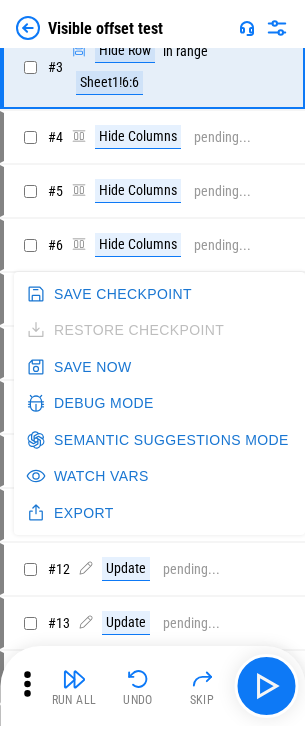 scroll, scrollTop: 107, scrollLeft: 0, axis: vertical 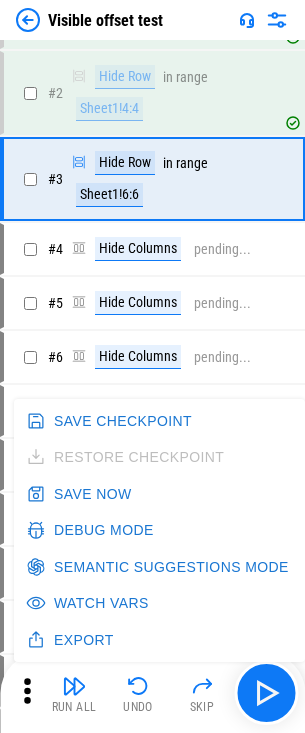 click 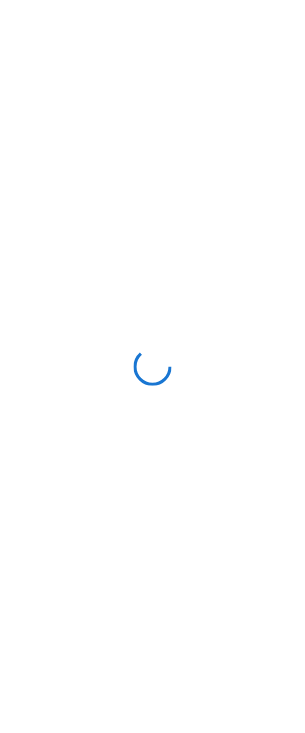 scroll, scrollTop: 0, scrollLeft: 0, axis: both 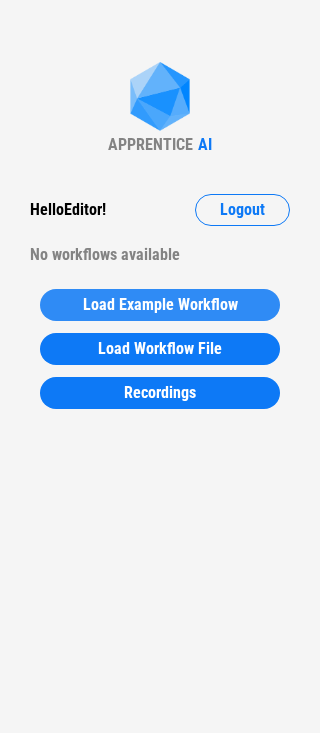 click on "Load Example Workflow" at bounding box center (160, 305) 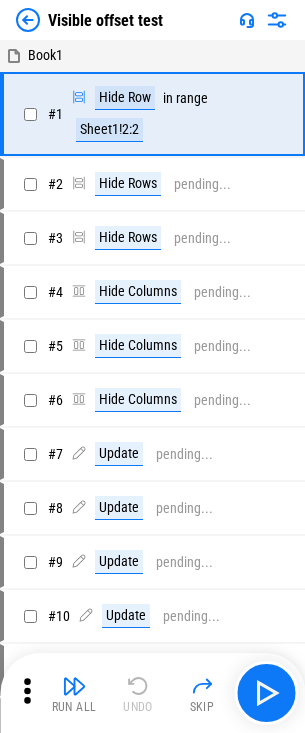 click 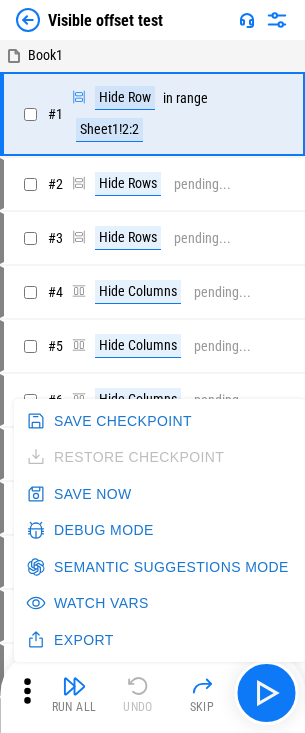 click on "Debug Mode" at bounding box center [92, 530] 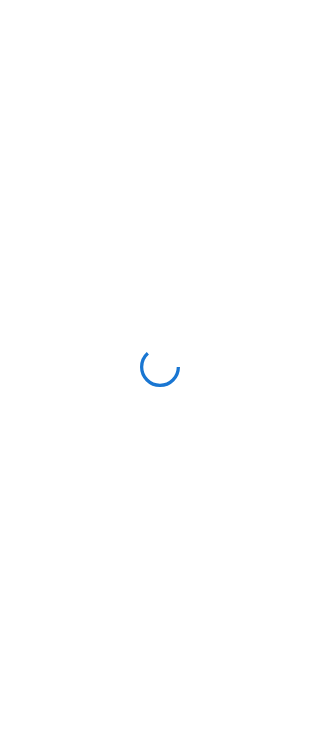 scroll, scrollTop: 0, scrollLeft: 0, axis: both 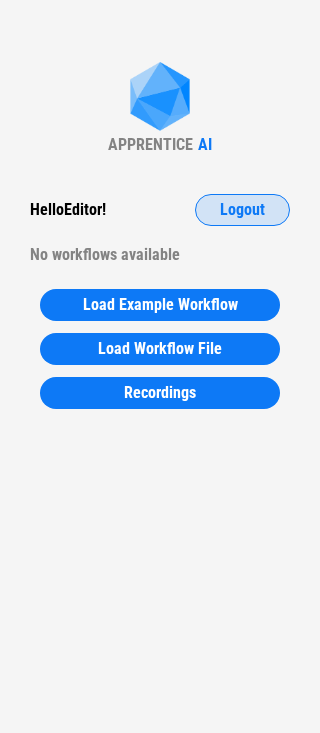 click on "Logout" at bounding box center [242, 210] 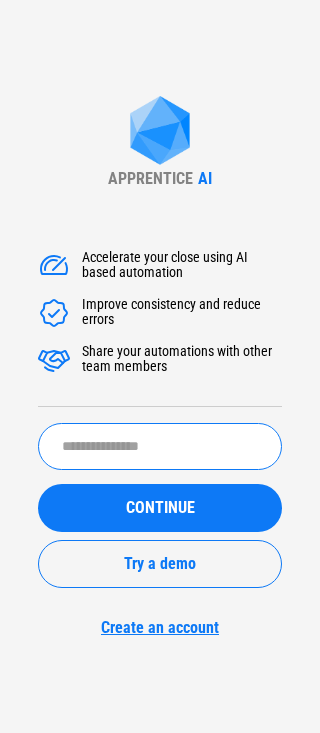 click at bounding box center (160, 446) 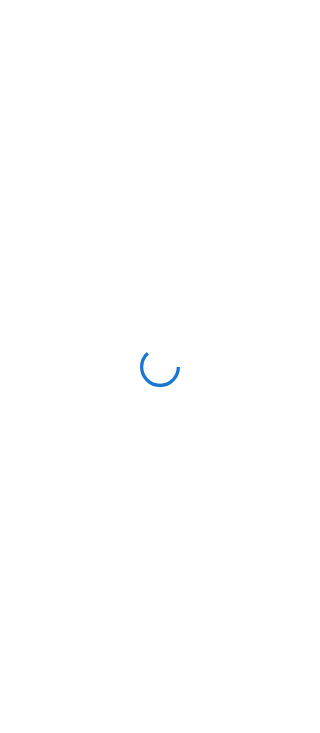 scroll, scrollTop: 0, scrollLeft: 0, axis: both 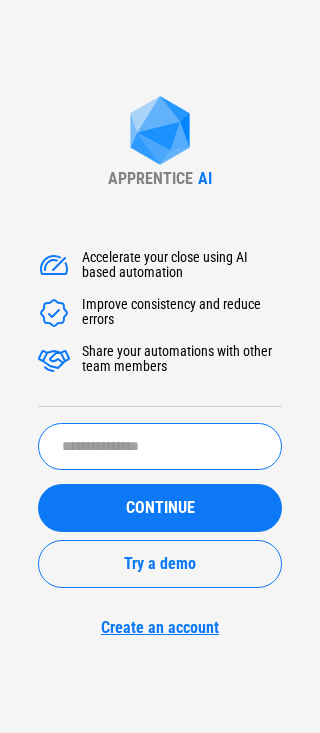 click at bounding box center [160, 446] 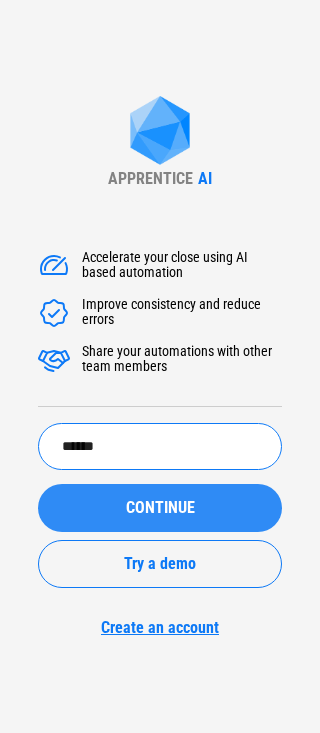 click on "CONTINUE" at bounding box center (160, 508) 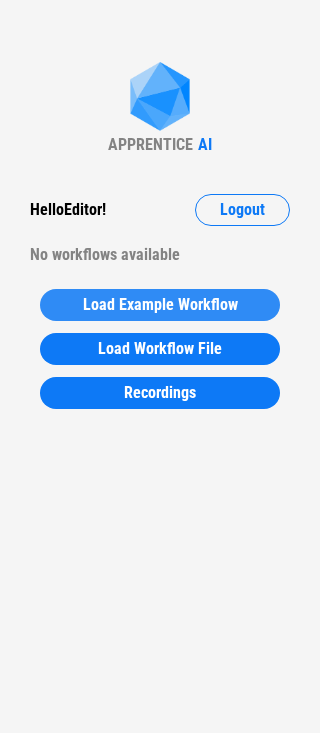 click on "Load Example Workflow" at bounding box center [160, 305] 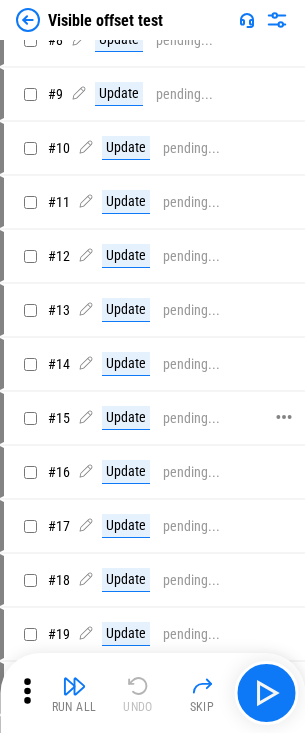 scroll, scrollTop: 500, scrollLeft: 0, axis: vertical 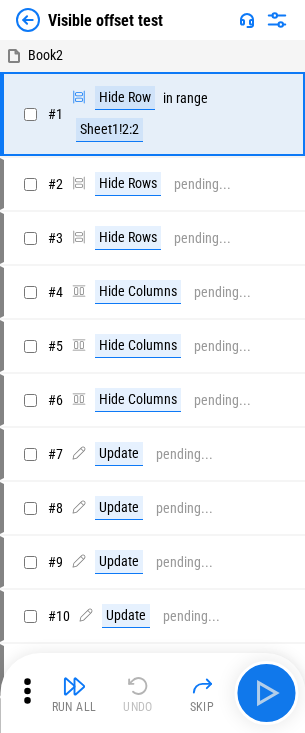 click 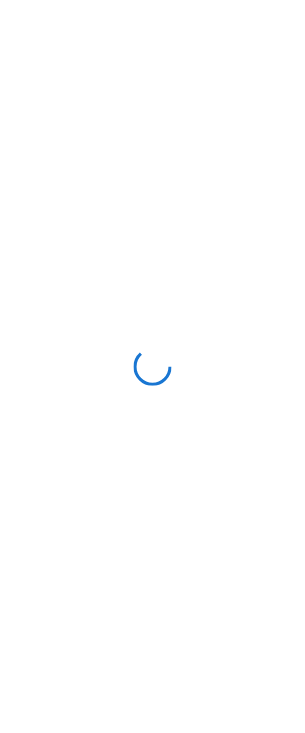 scroll, scrollTop: 0, scrollLeft: 0, axis: both 